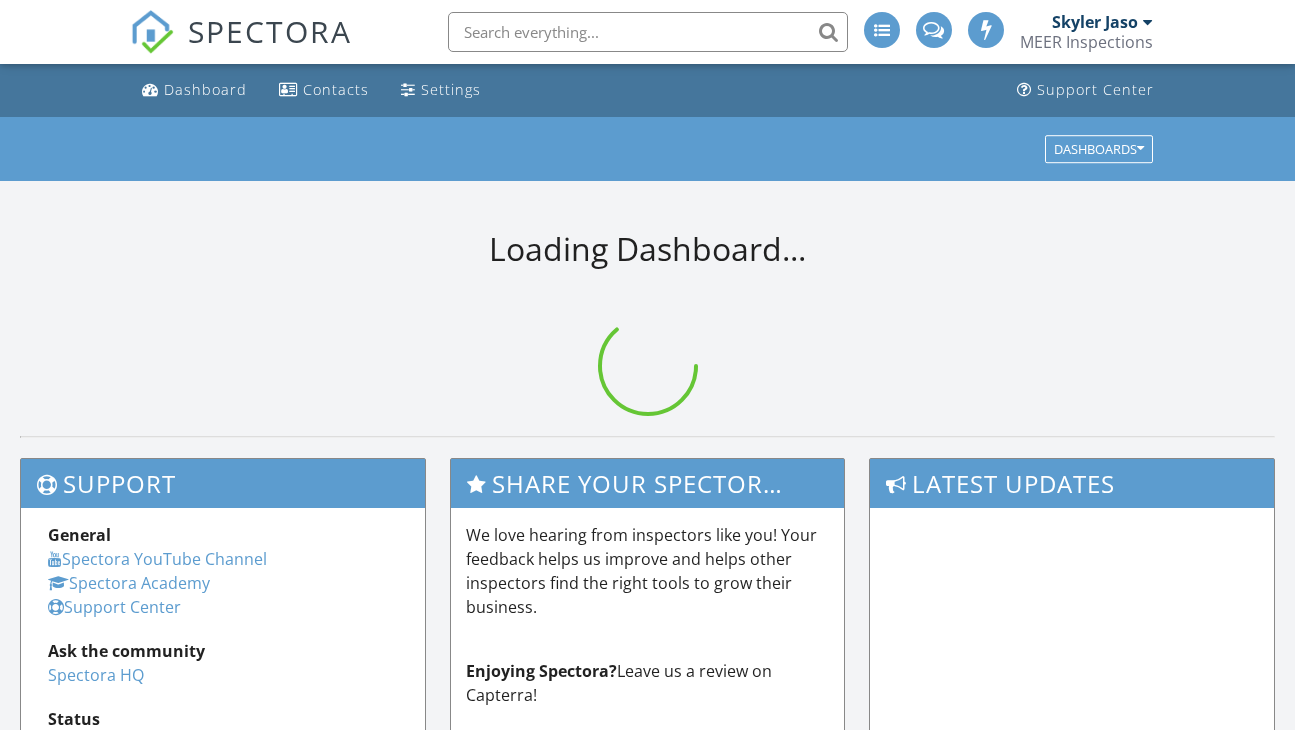 scroll, scrollTop: 0, scrollLeft: 0, axis: both 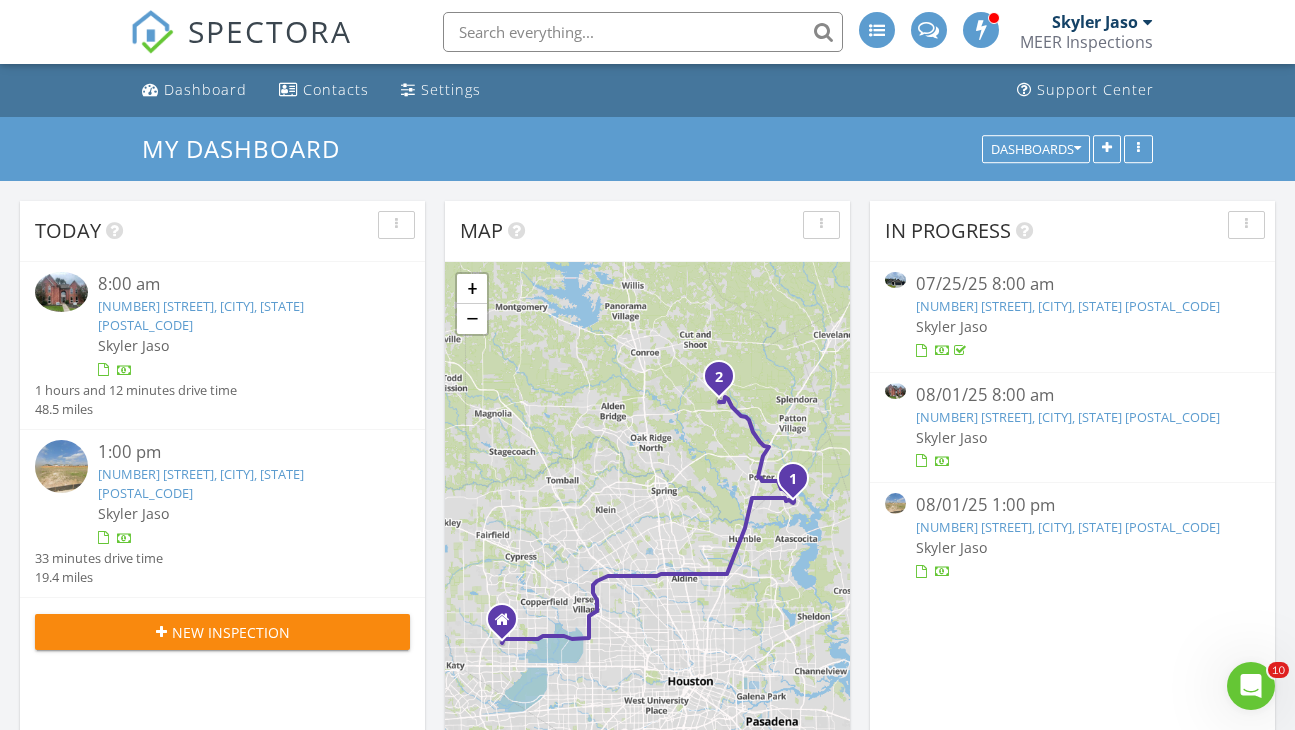 click on "5307 Gladehill Dr, Houston, TX 77345" at bounding box center (201, 315) 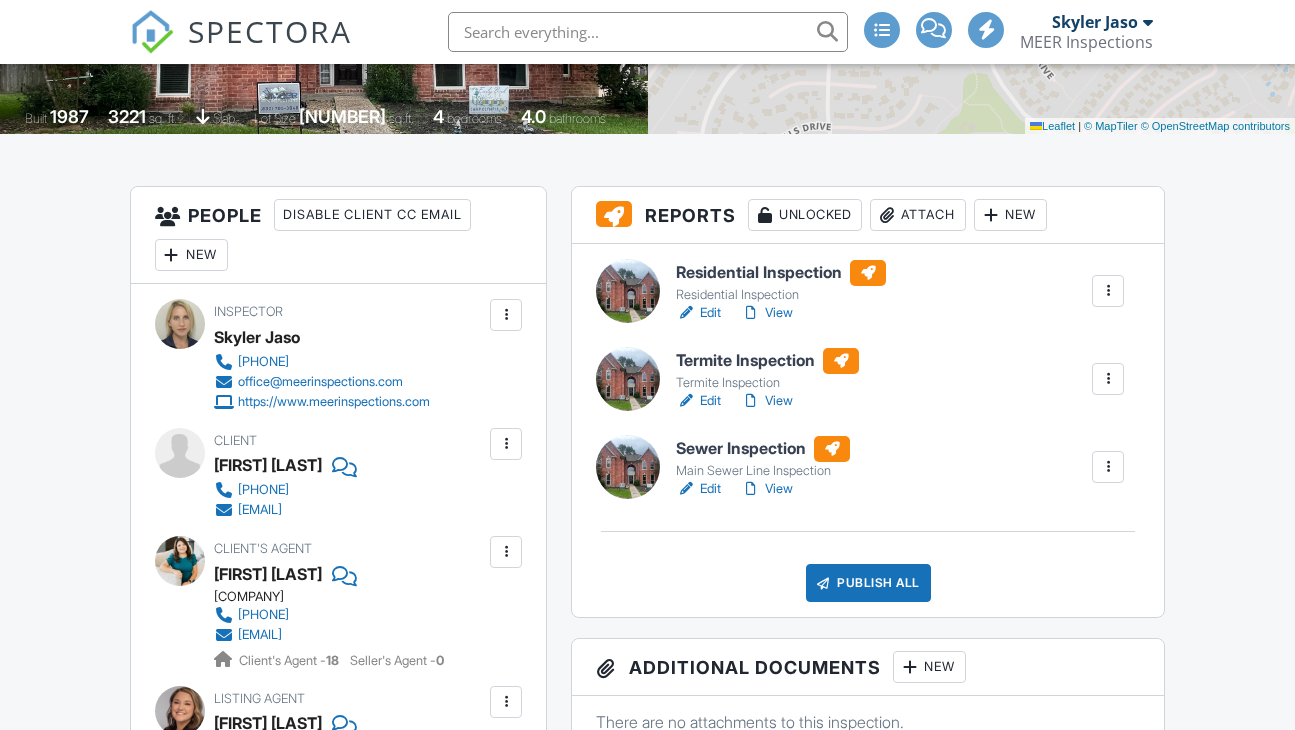 scroll, scrollTop: 400, scrollLeft: 0, axis: vertical 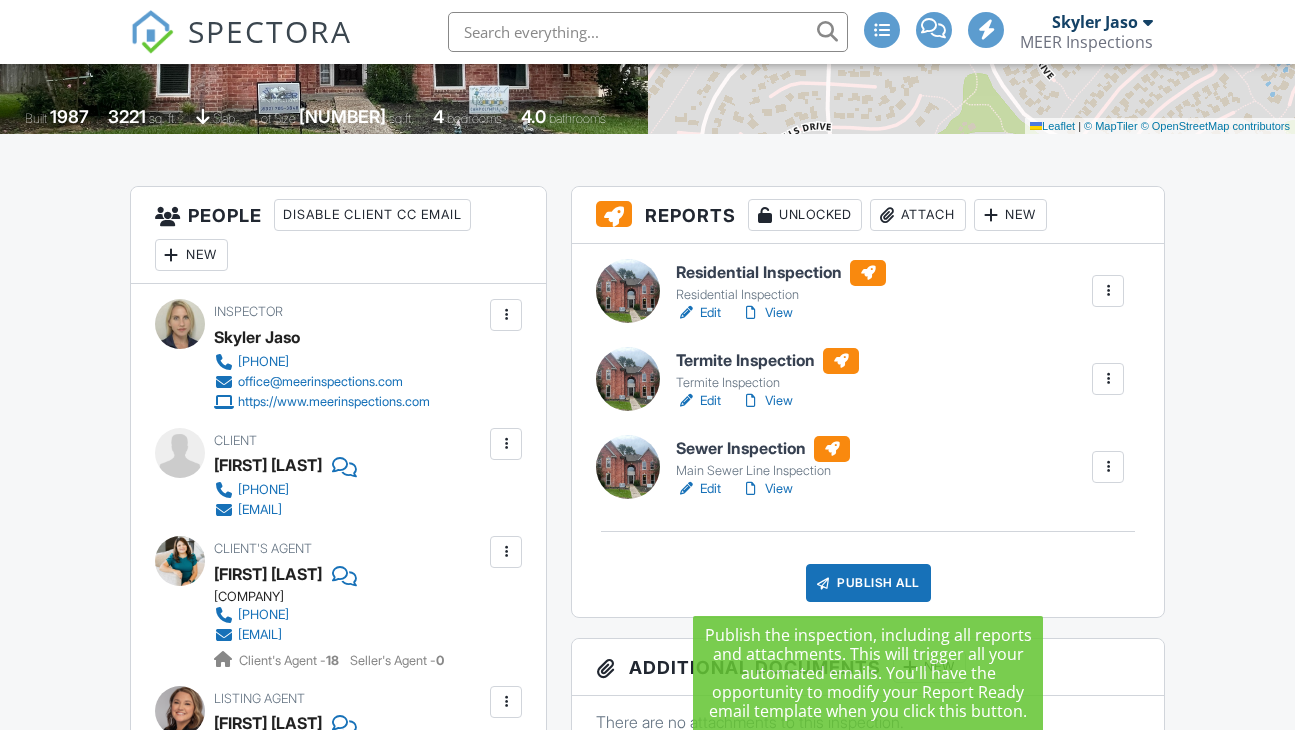 click on "Publish All" at bounding box center (868, 583) 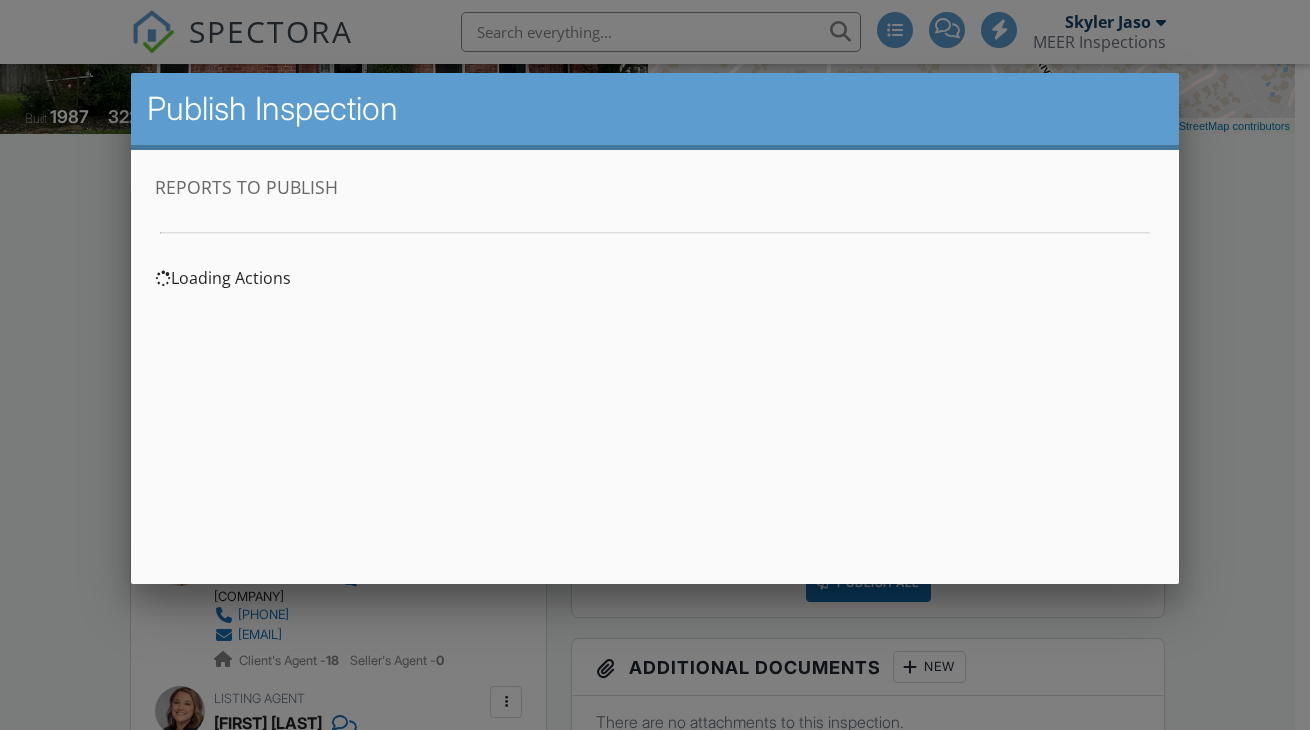 scroll, scrollTop: 0, scrollLeft: 0, axis: both 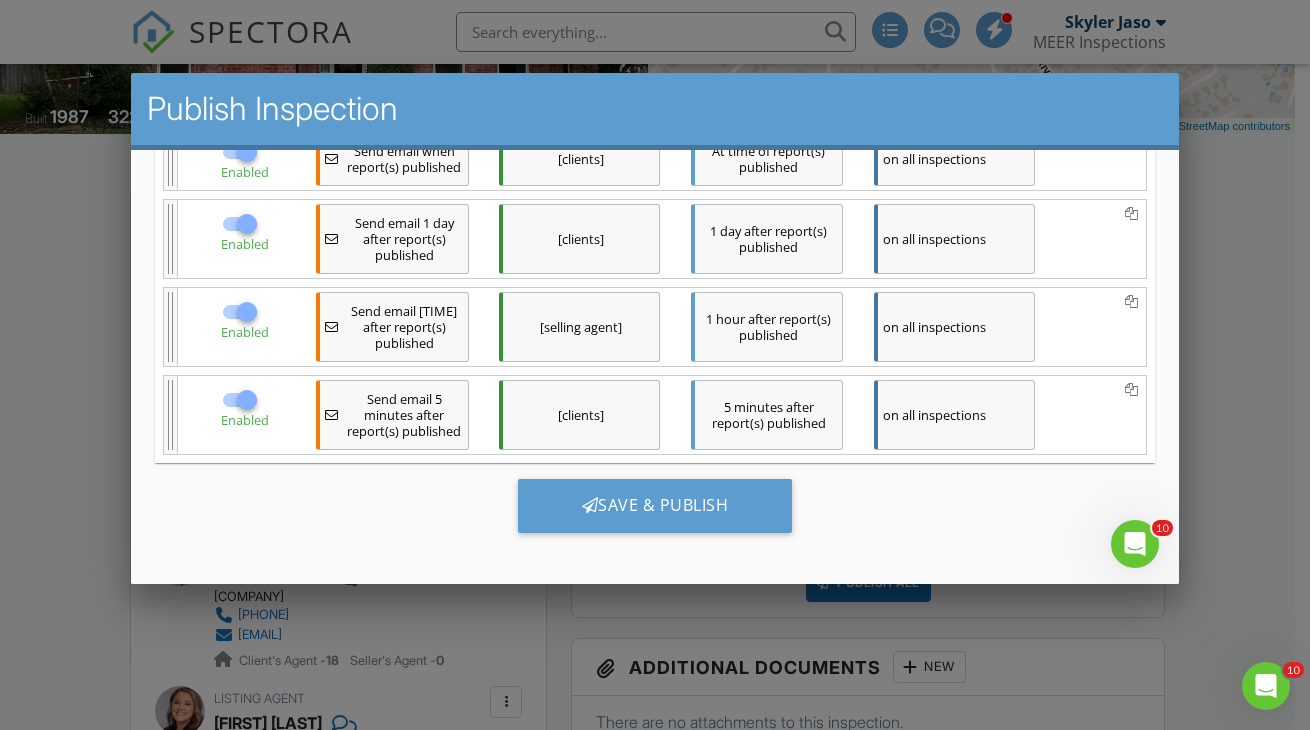 click on "Save & Publish" at bounding box center (655, 506) 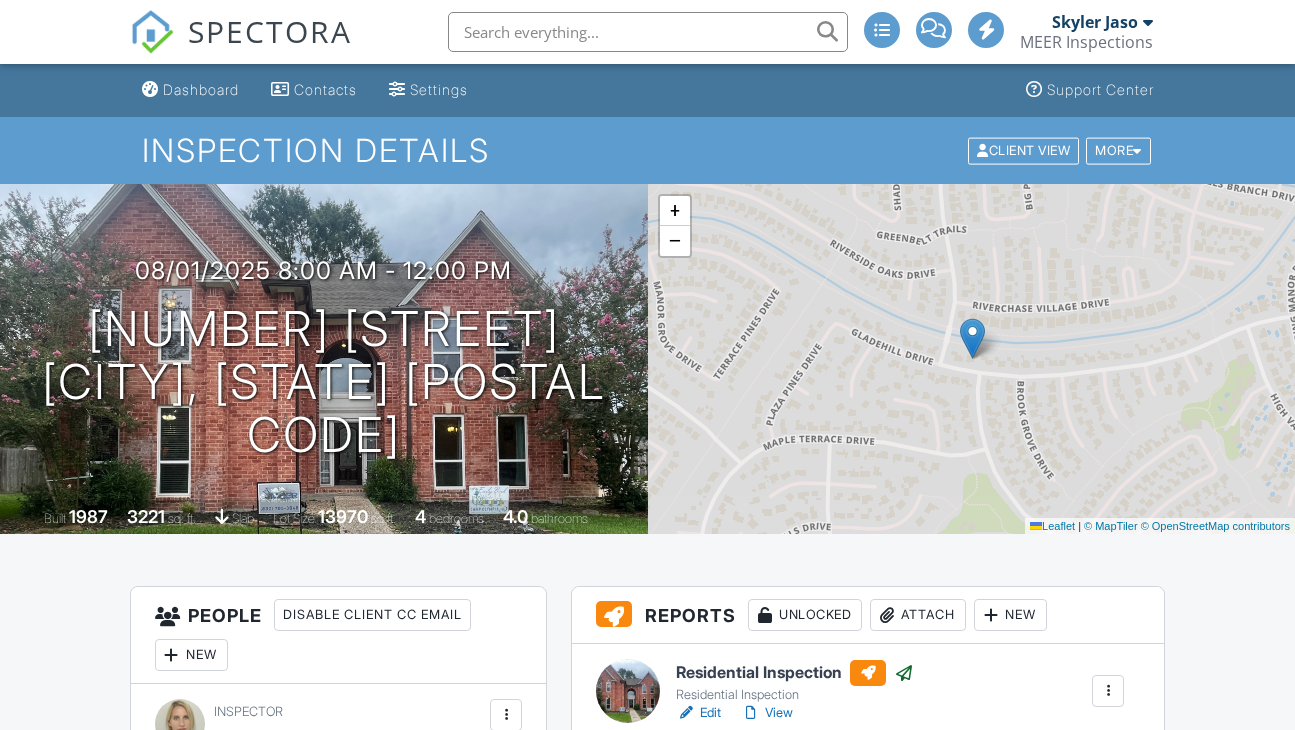 scroll, scrollTop: 0, scrollLeft: 0, axis: both 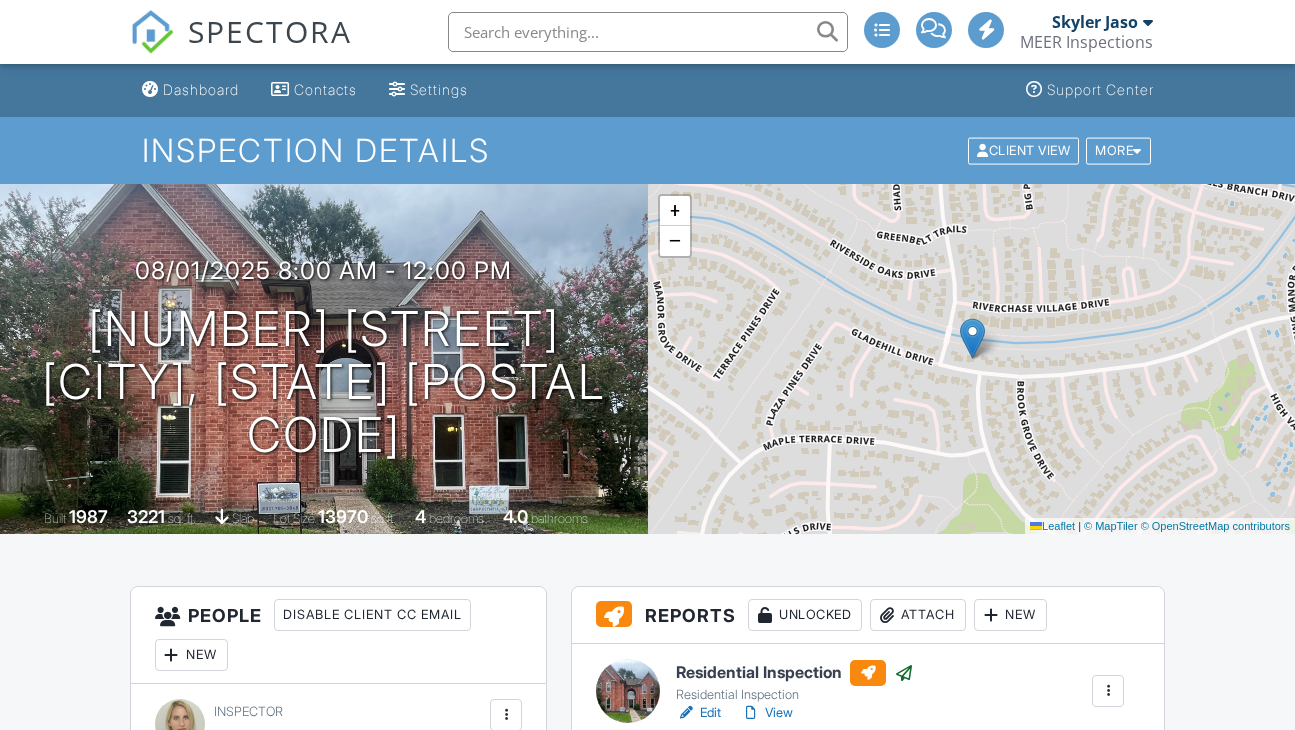 click on "Dashboard" at bounding box center [201, 89] 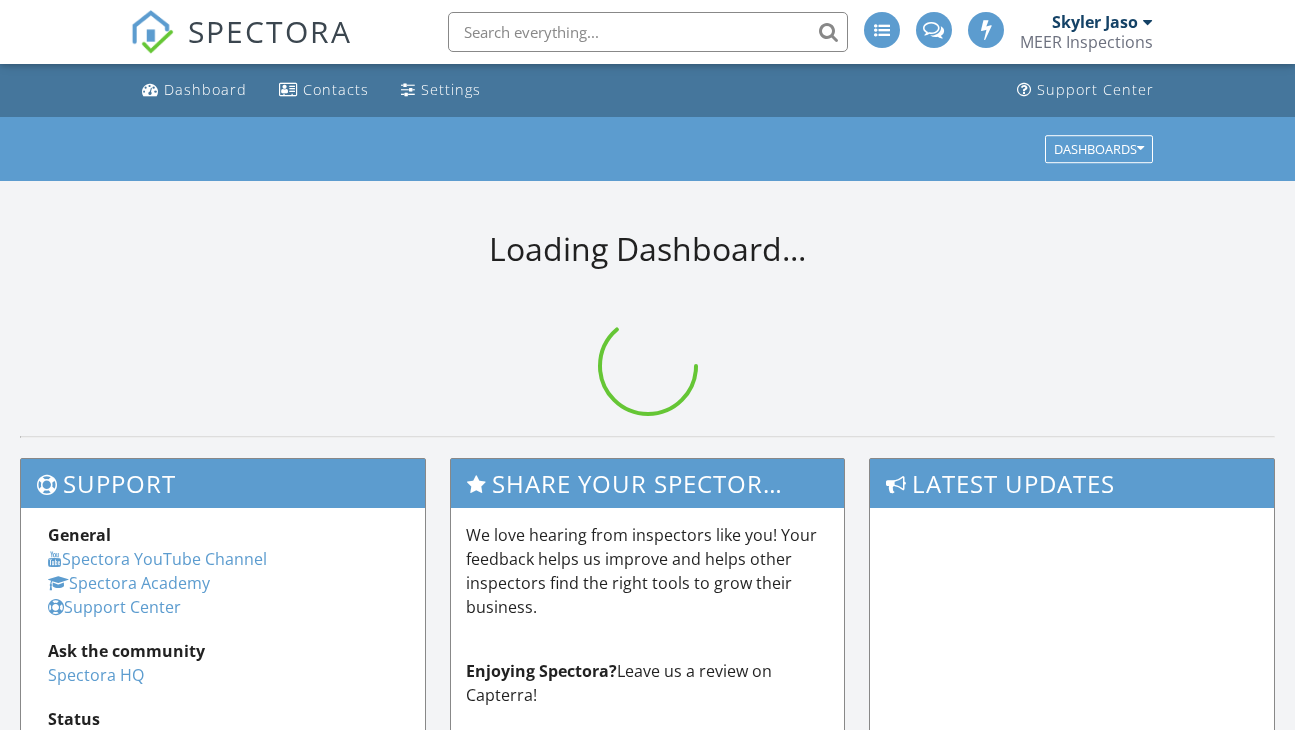 scroll, scrollTop: 0, scrollLeft: 0, axis: both 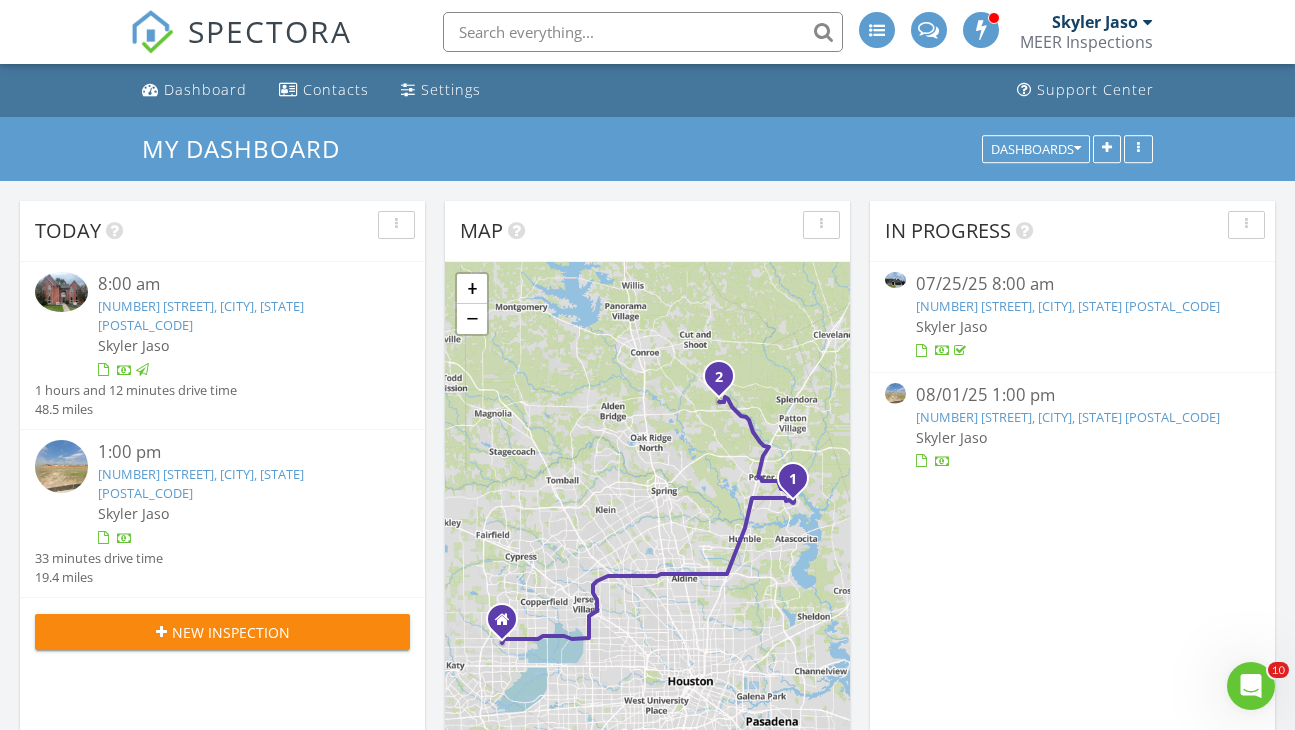 click on "[NUMBER] [STREET], [CITY], [STATE] [POSTAL_CODE]" at bounding box center (201, 483) 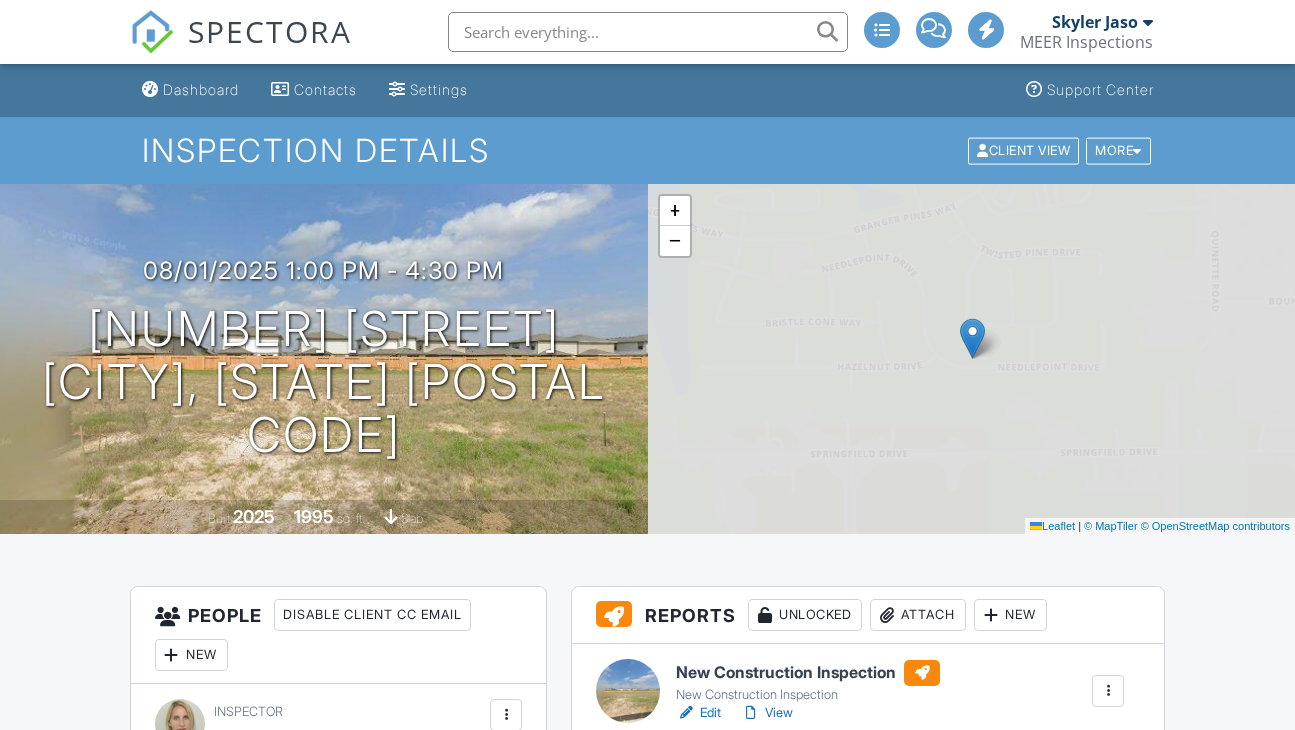 scroll, scrollTop: 0, scrollLeft: 0, axis: both 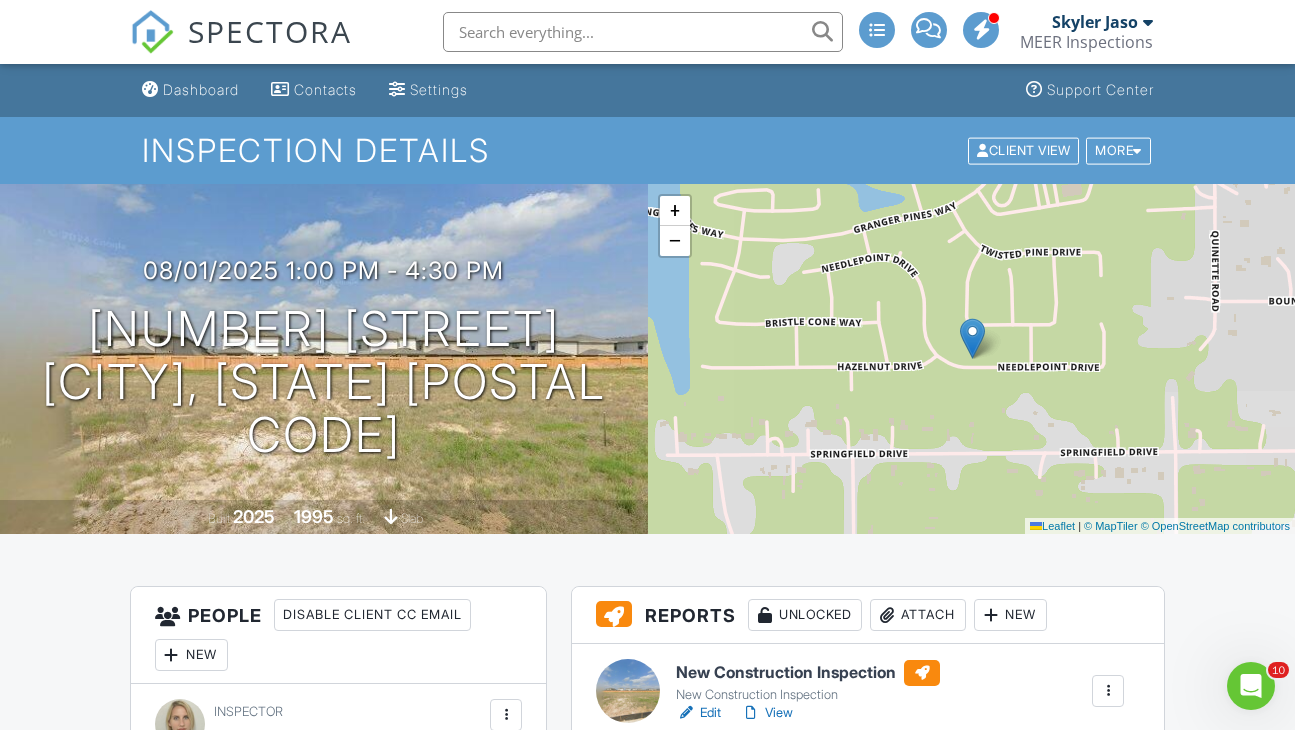 click on "Dashboard" at bounding box center [201, 89] 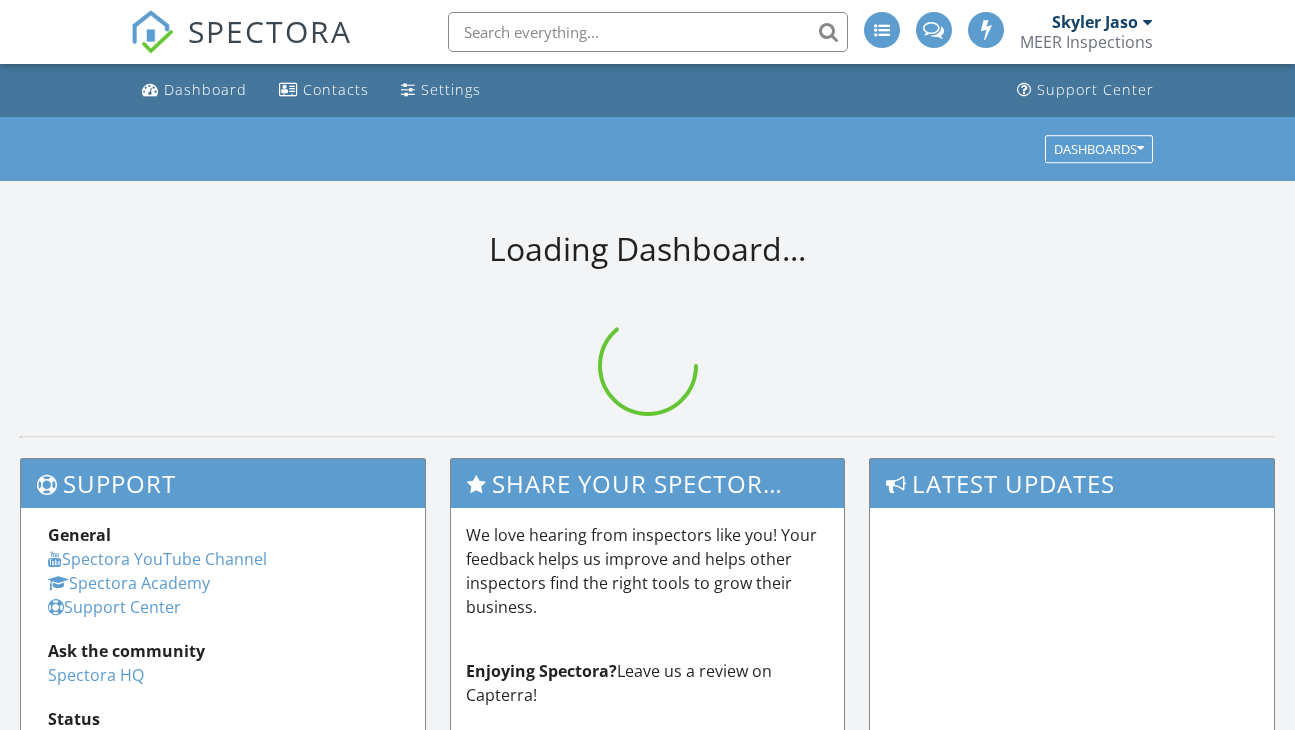 scroll, scrollTop: 0, scrollLeft: 0, axis: both 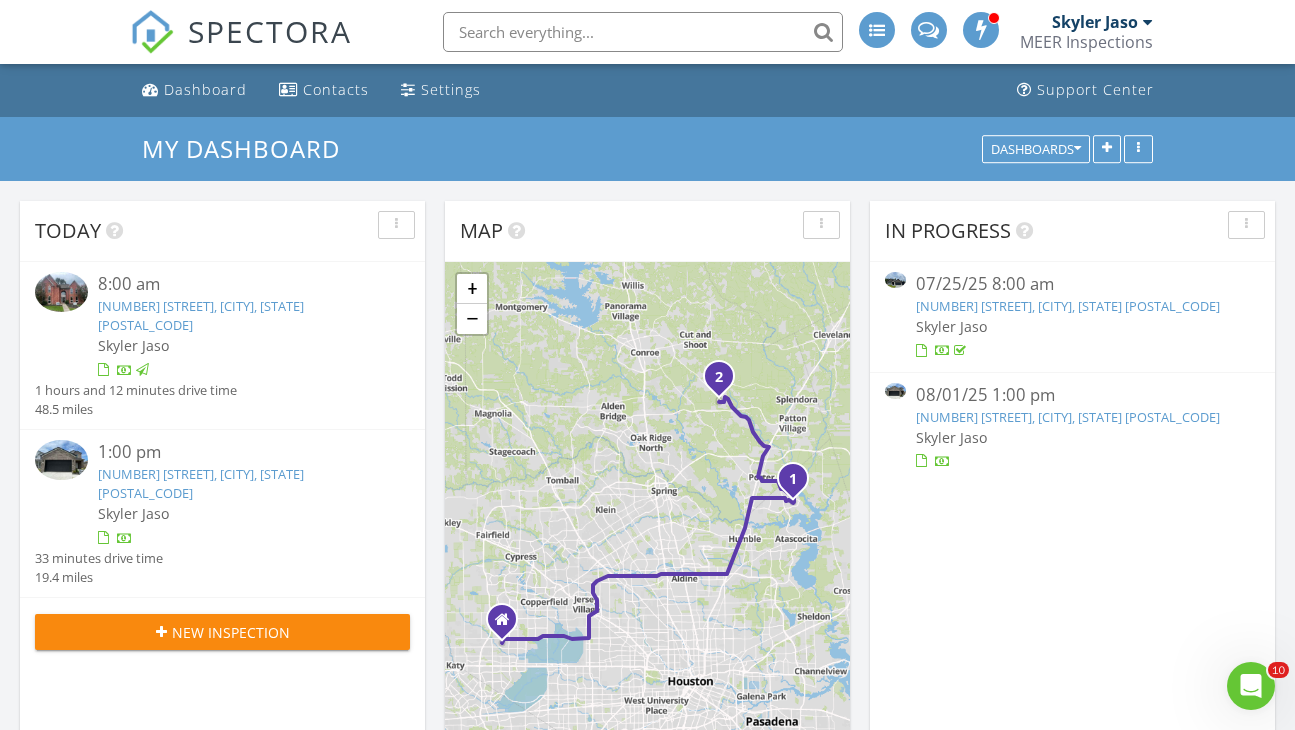 click on "16905 Needlepoint Dr, Conroe, TX 77302" at bounding box center [238, 484] 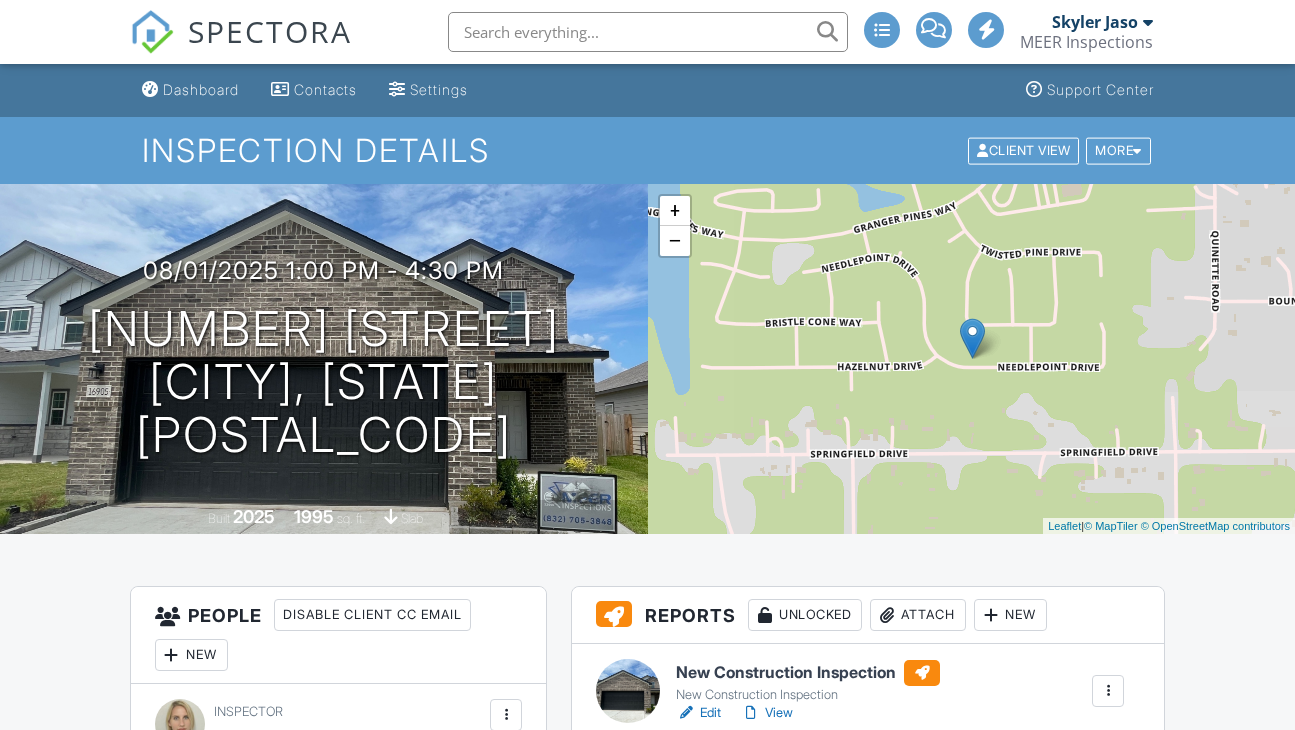 scroll, scrollTop: 0, scrollLeft: 0, axis: both 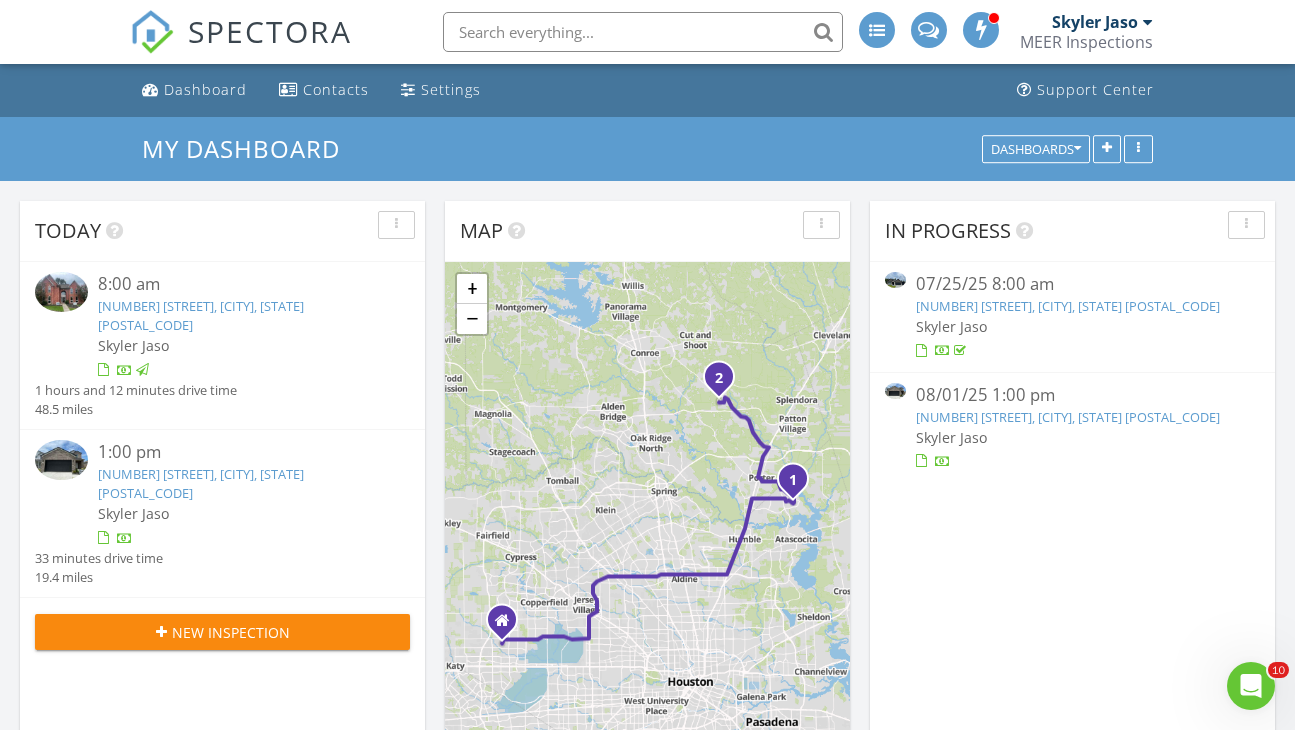click on "[NUMBER] [STREET], [CITY], [STATE] [POSTAL_CODE]" at bounding box center [201, 483] 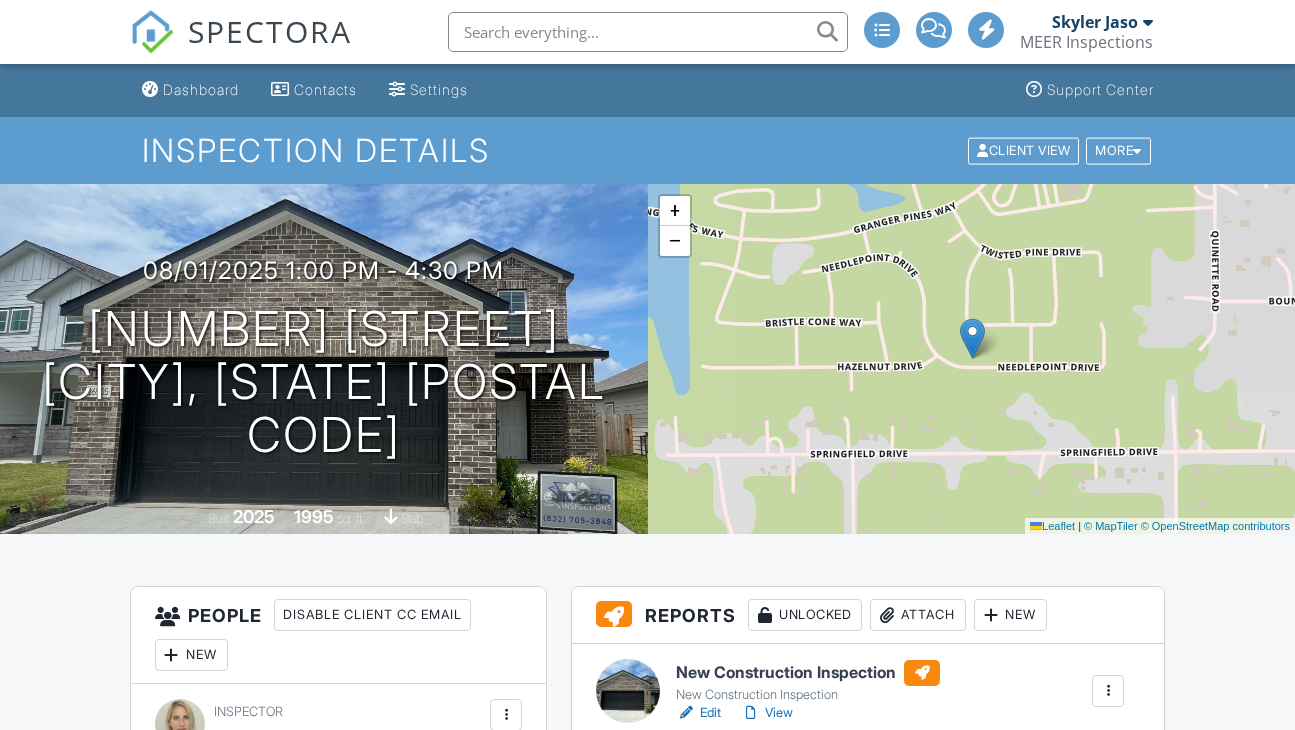 scroll, scrollTop: 400, scrollLeft: 0, axis: vertical 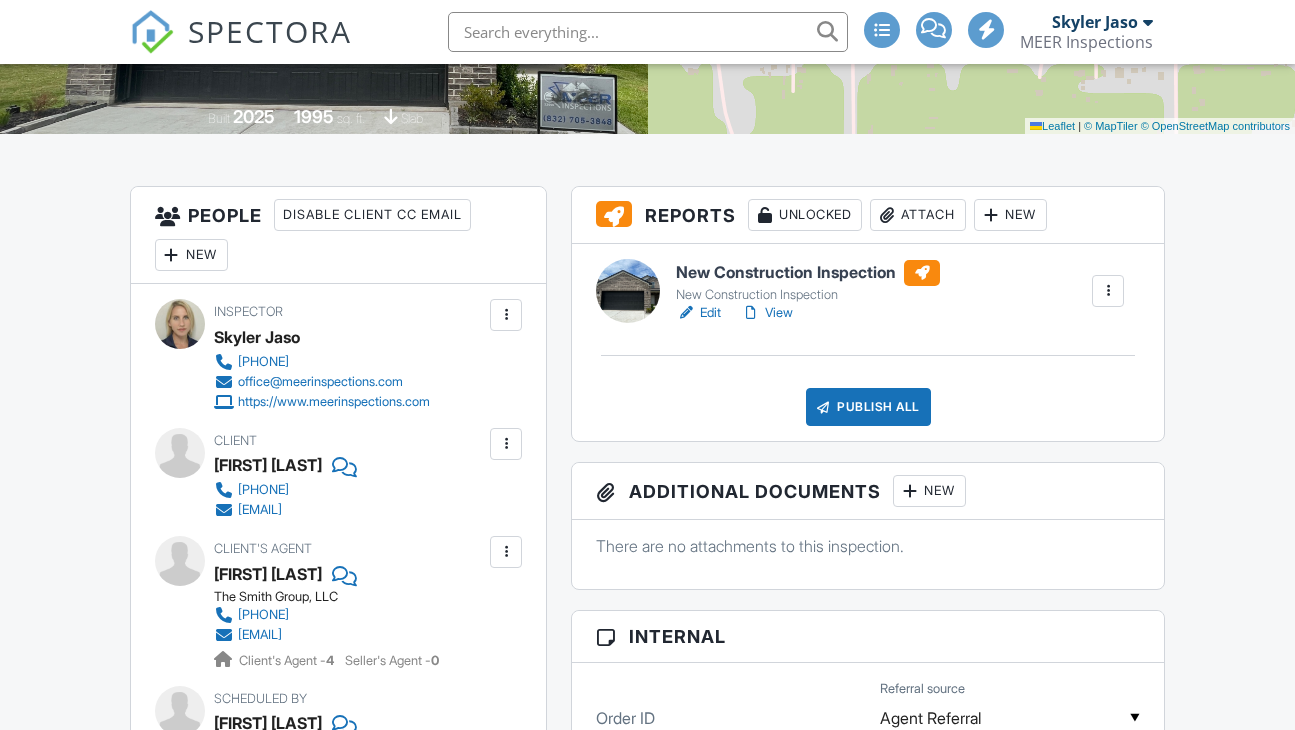 click on "Publish All" at bounding box center (868, 407) 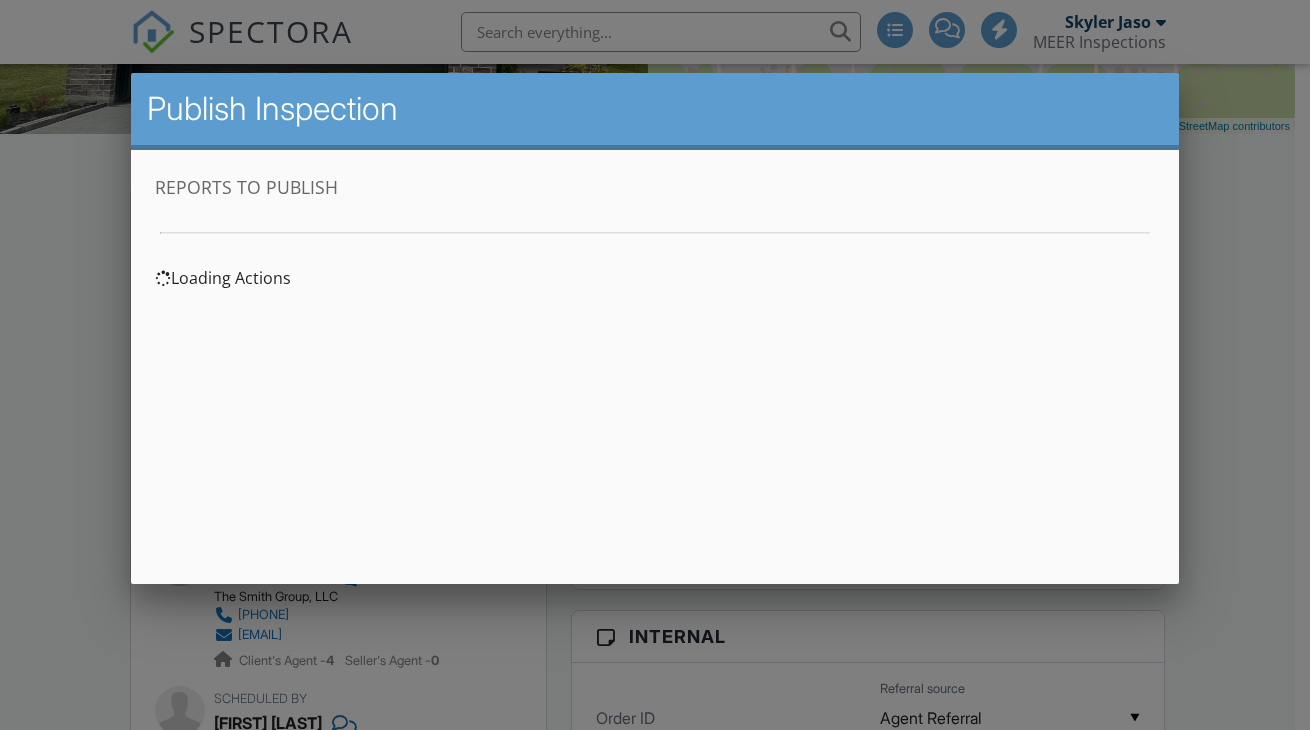 scroll, scrollTop: 0, scrollLeft: 0, axis: both 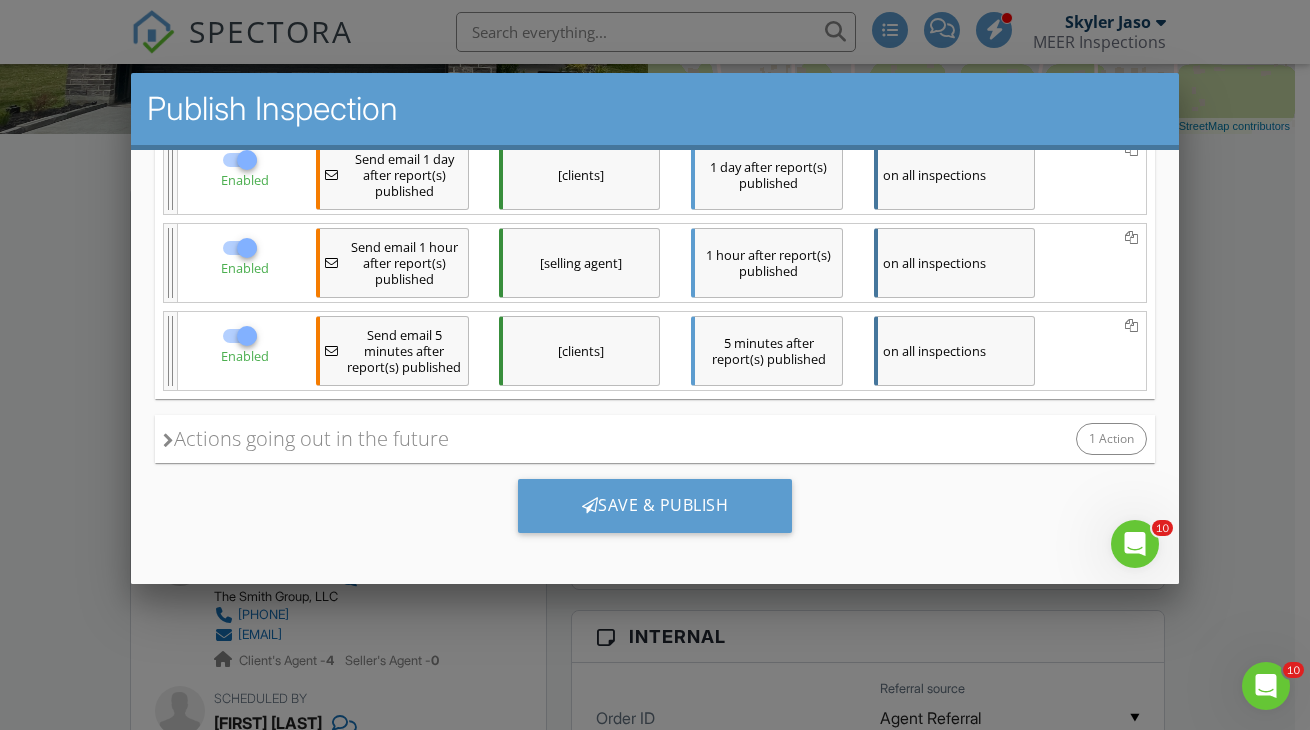 click on "Save & Publish" at bounding box center [655, 506] 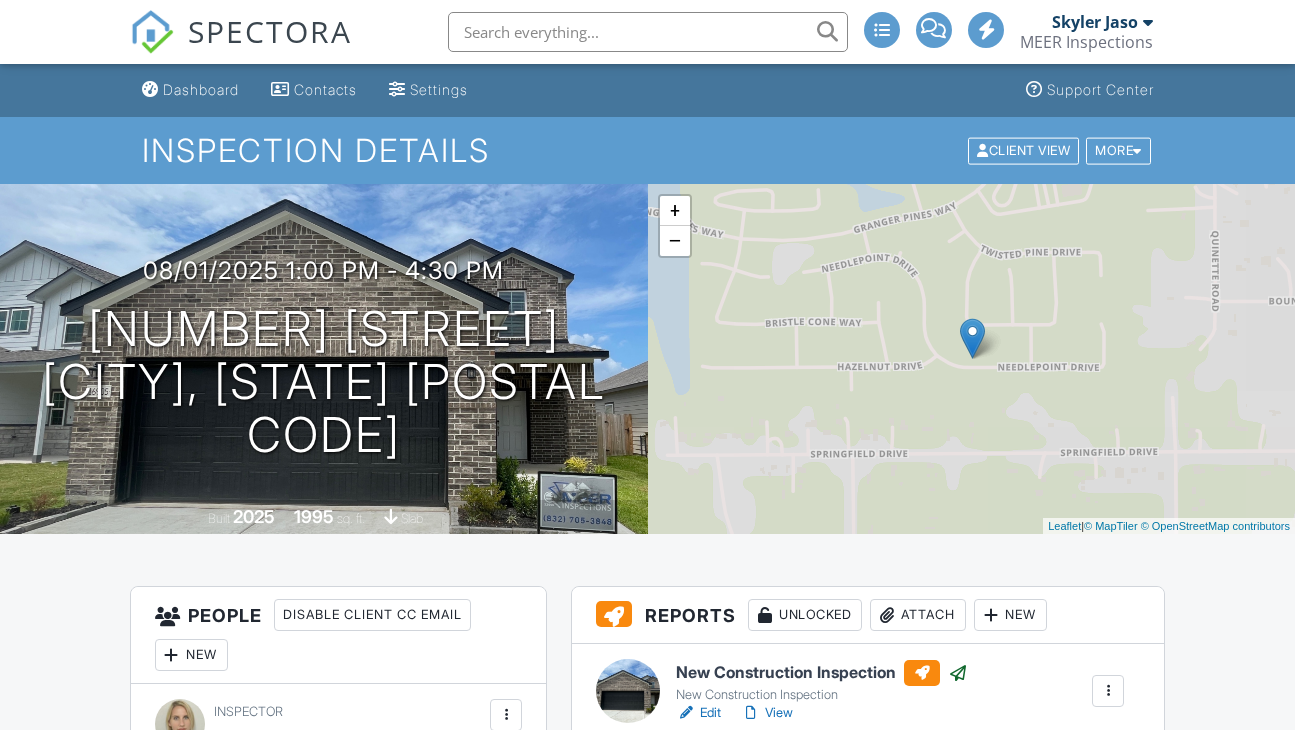 scroll, scrollTop: 0, scrollLeft: 0, axis: both 